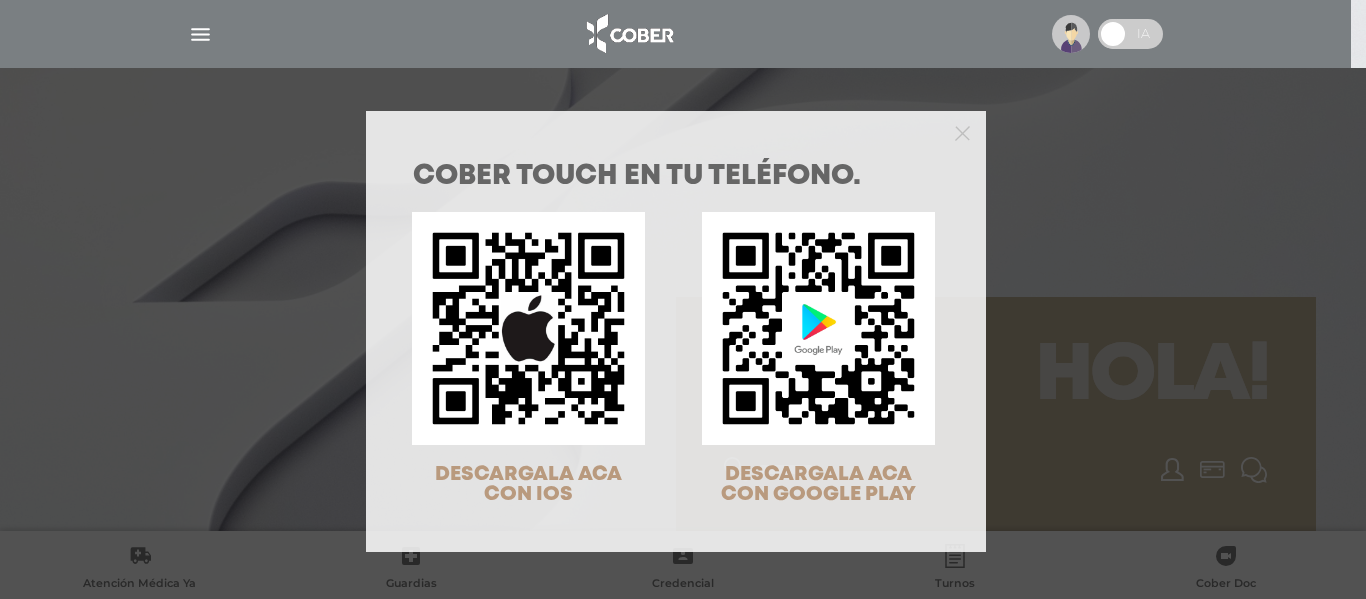scroll, scrollTop: 0, scrollLeft: 0, axis: both 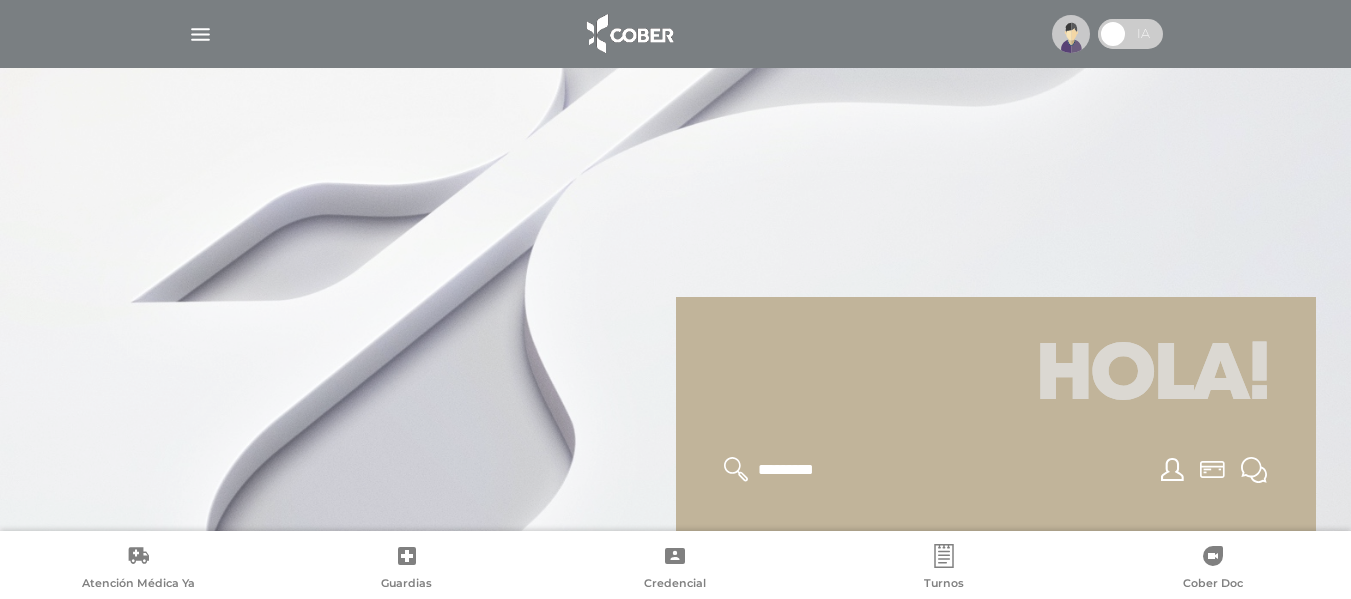 click at bounding box center [1103, 34] 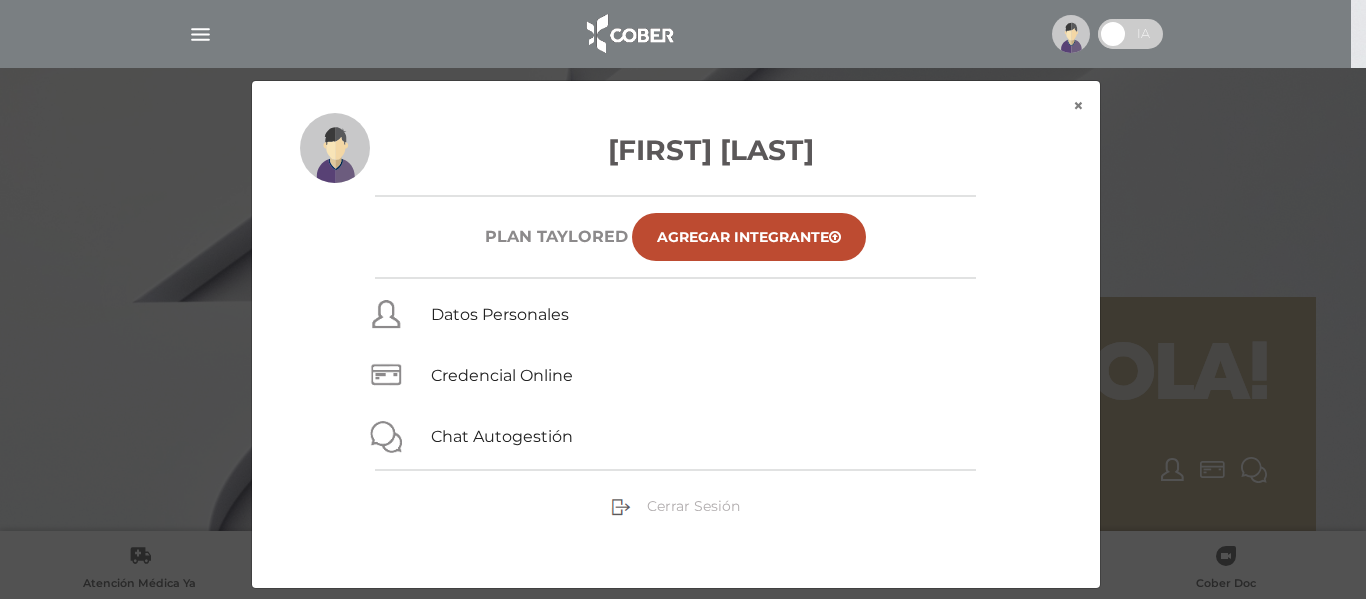click on "Cerrar Sesión" at bounding box center [693, 506] 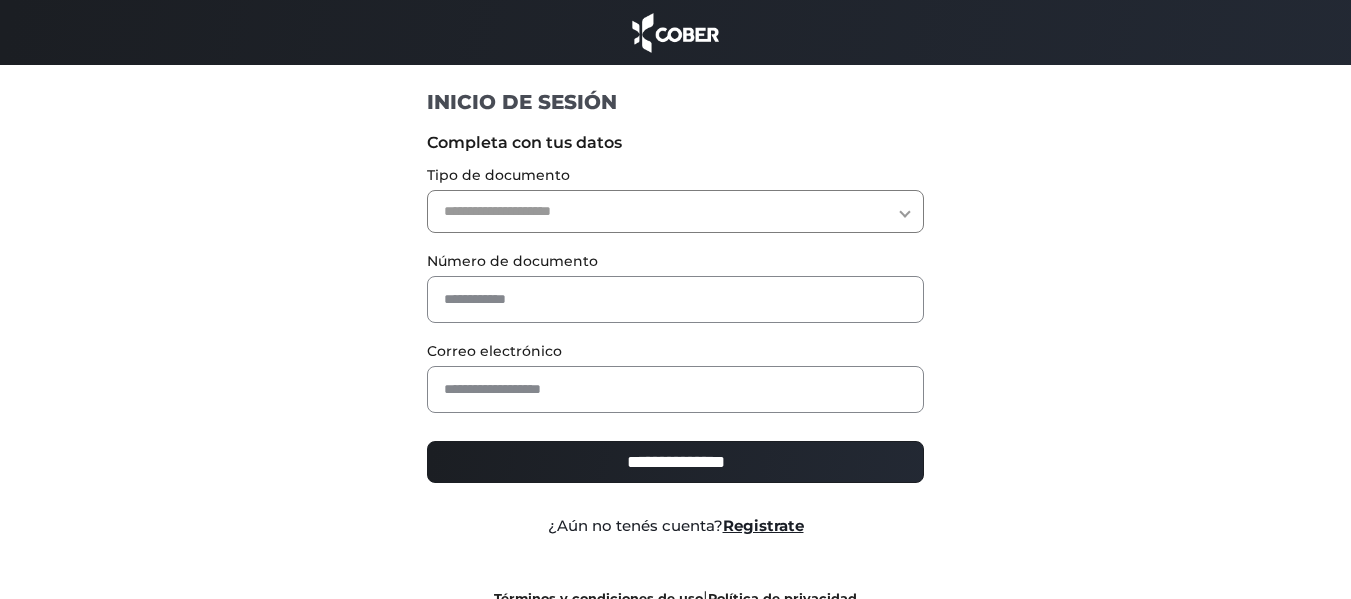 scroll, scrollTop: 0, scrollLeft: 0, axis: both 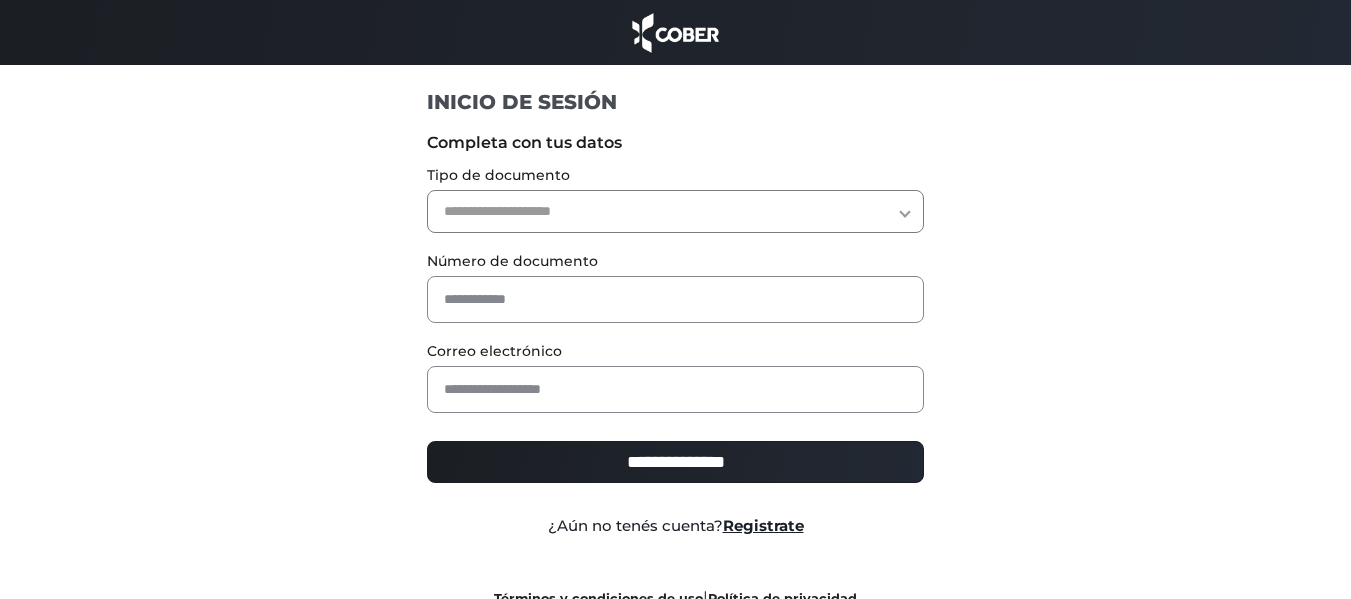 click on "¿Aún no tenés cuenta?  Registrate" at bounding box center [675, 522] 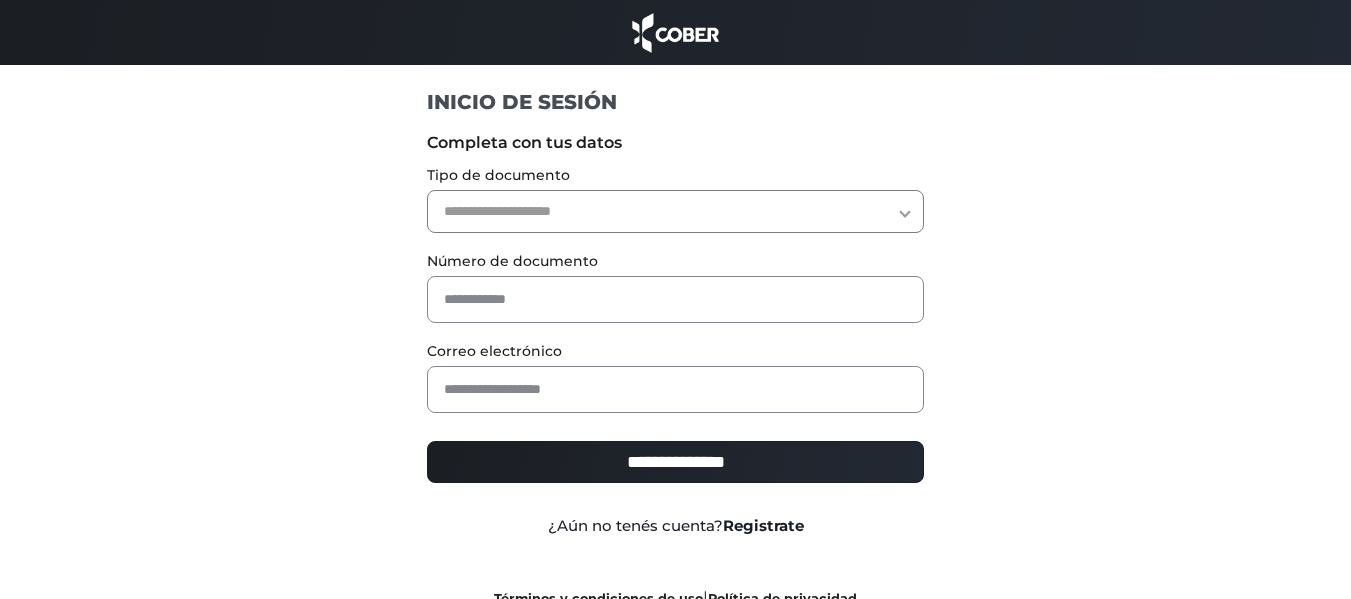 click on "Registrate" at bounding box center [763, 525] 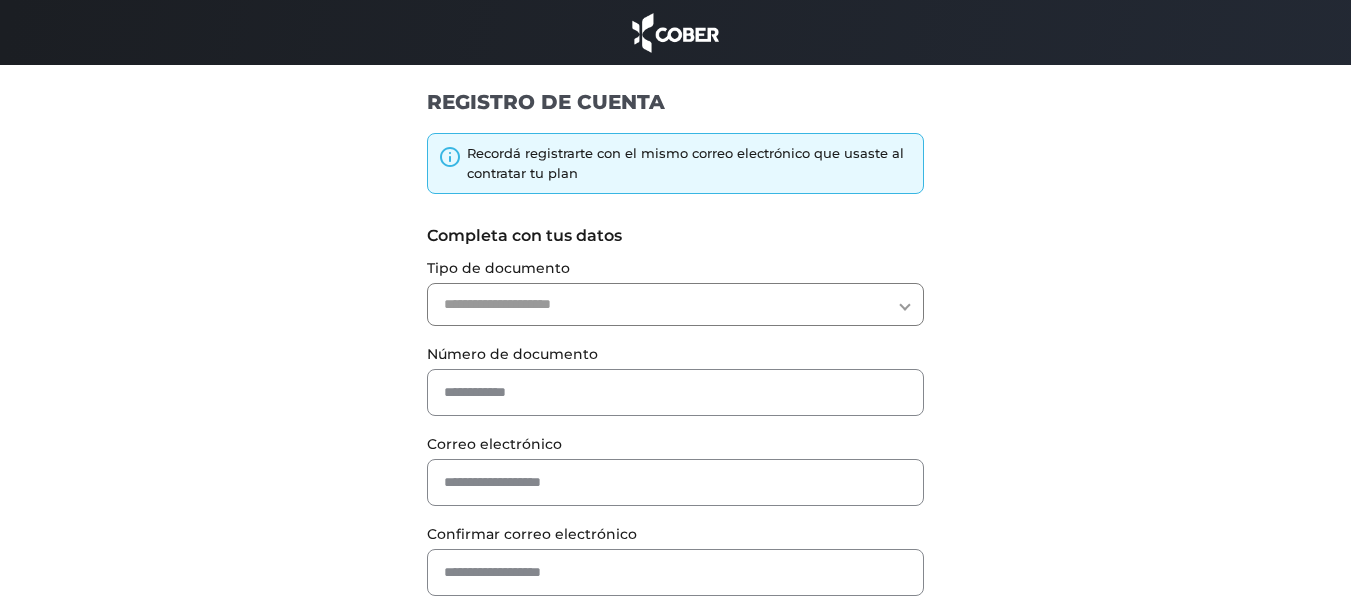 scroll, scrollTop: 0, scrollLeft: 0, axis: both 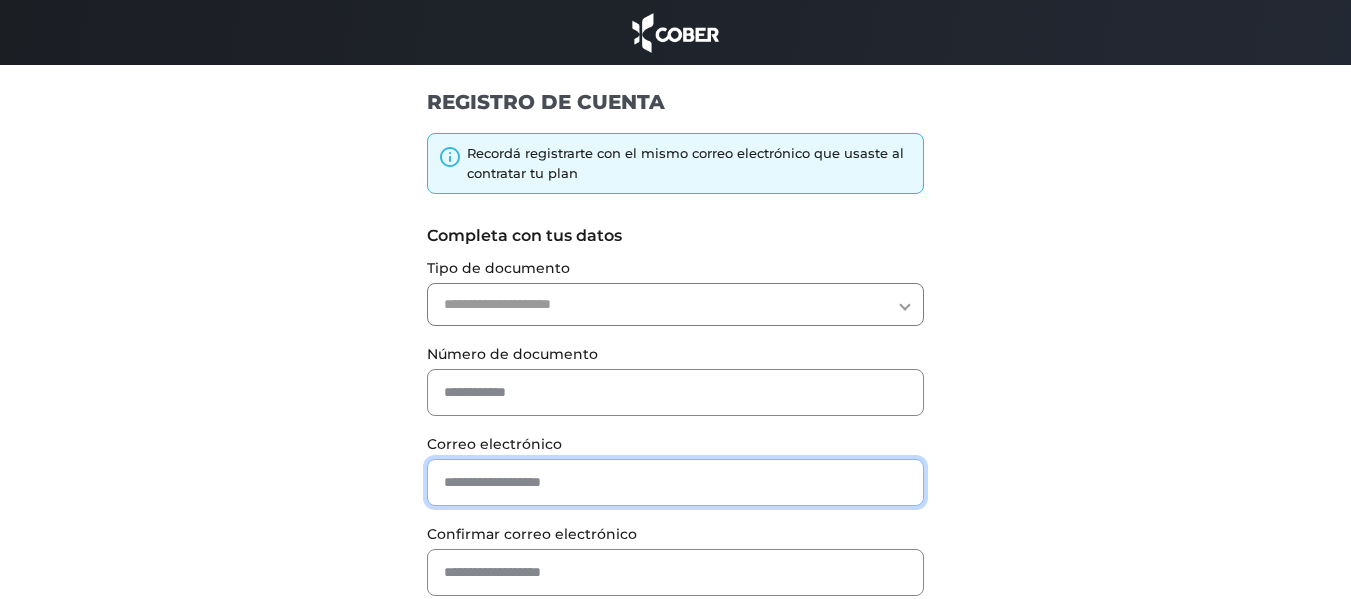 click at bounding box center [675, 482] 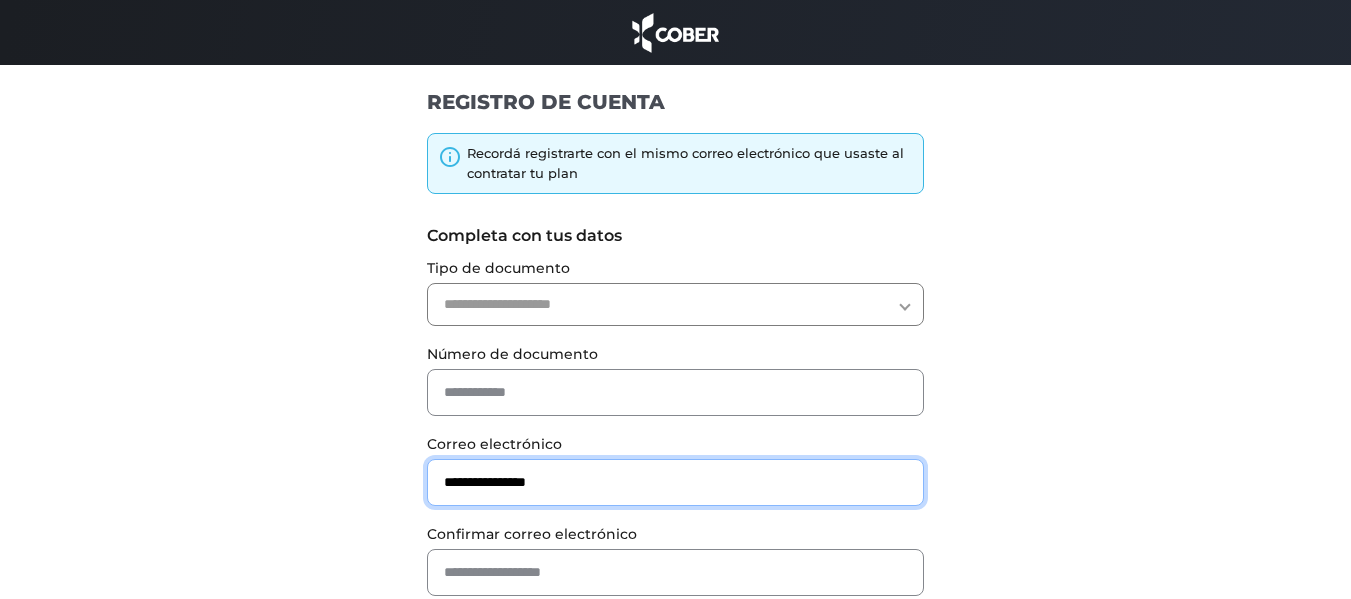 type on "**********" 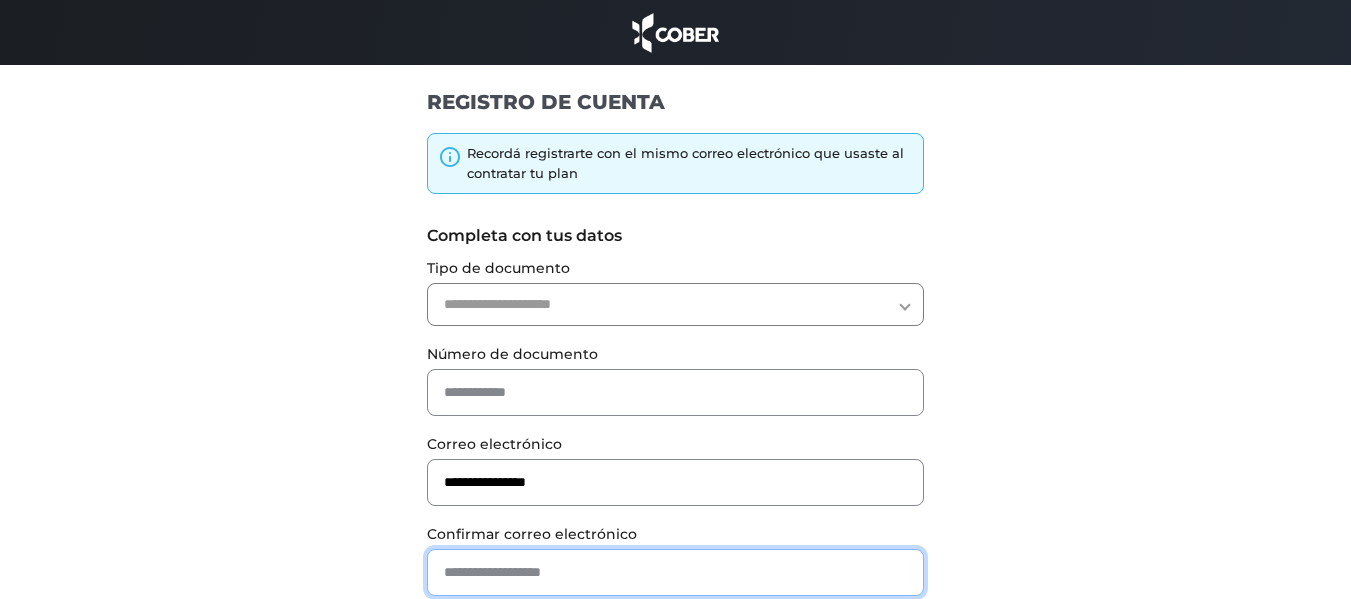 click at bounding box center [675, 572] 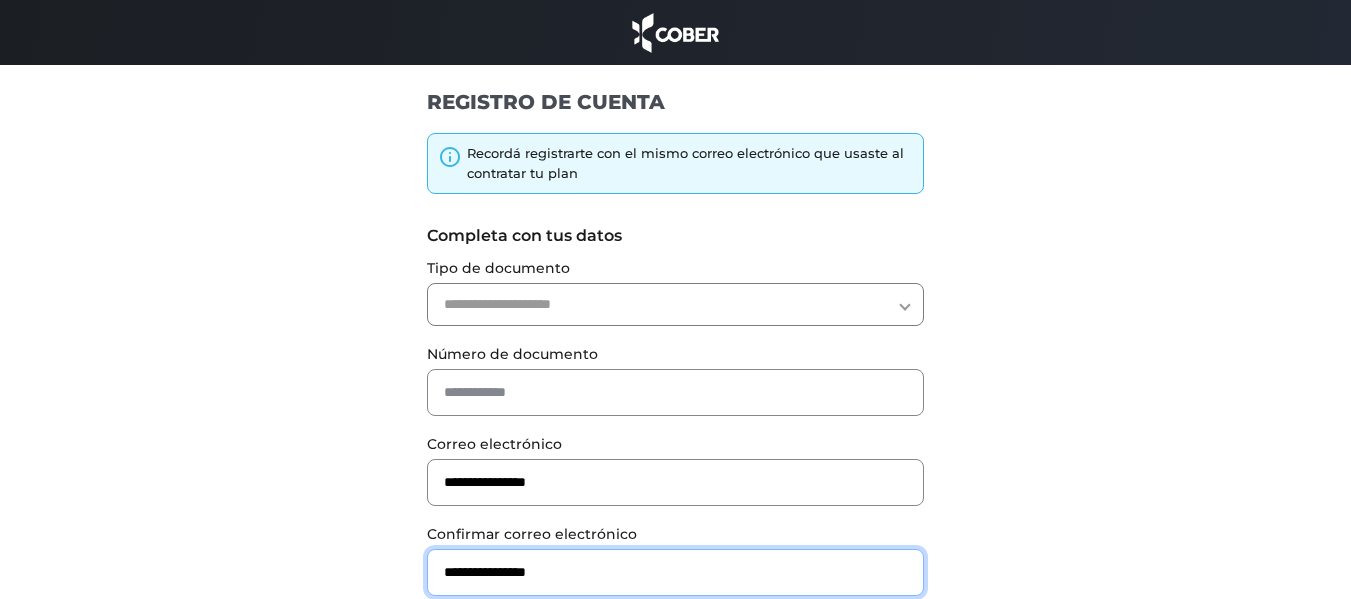 type on "**********" 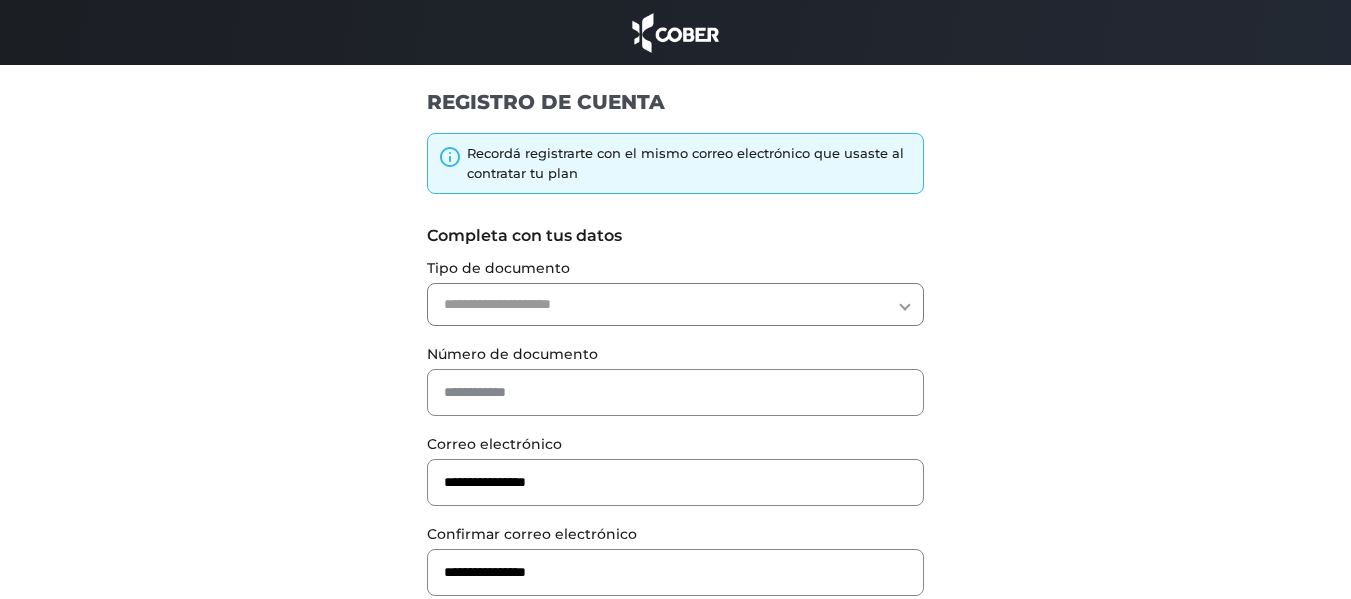 click on "**********" at bounding box center [675, 304] 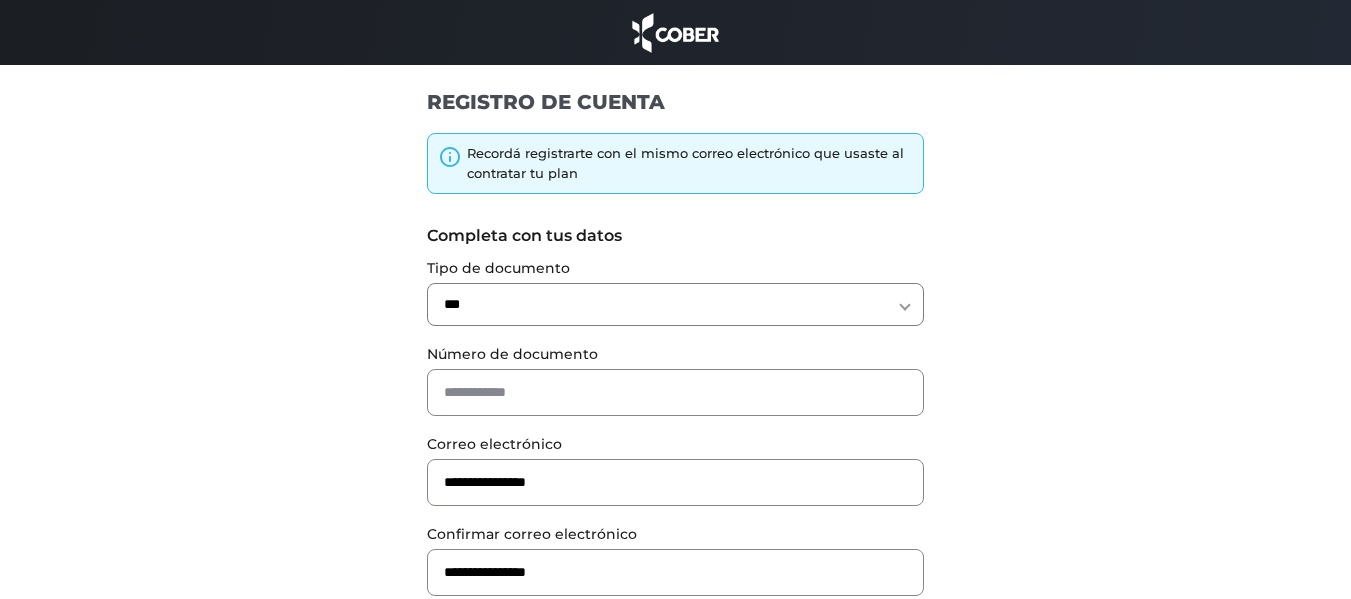 click on "**********" at bounding box center [675, 304] 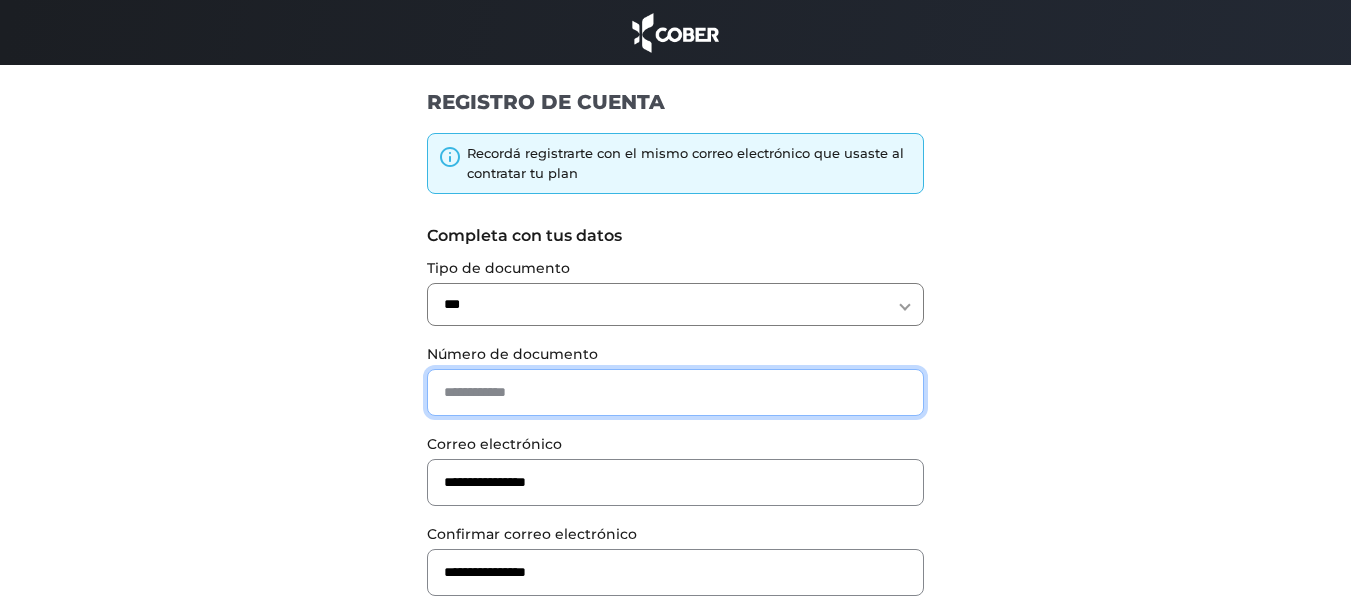 click at bounding box center (675, 392) 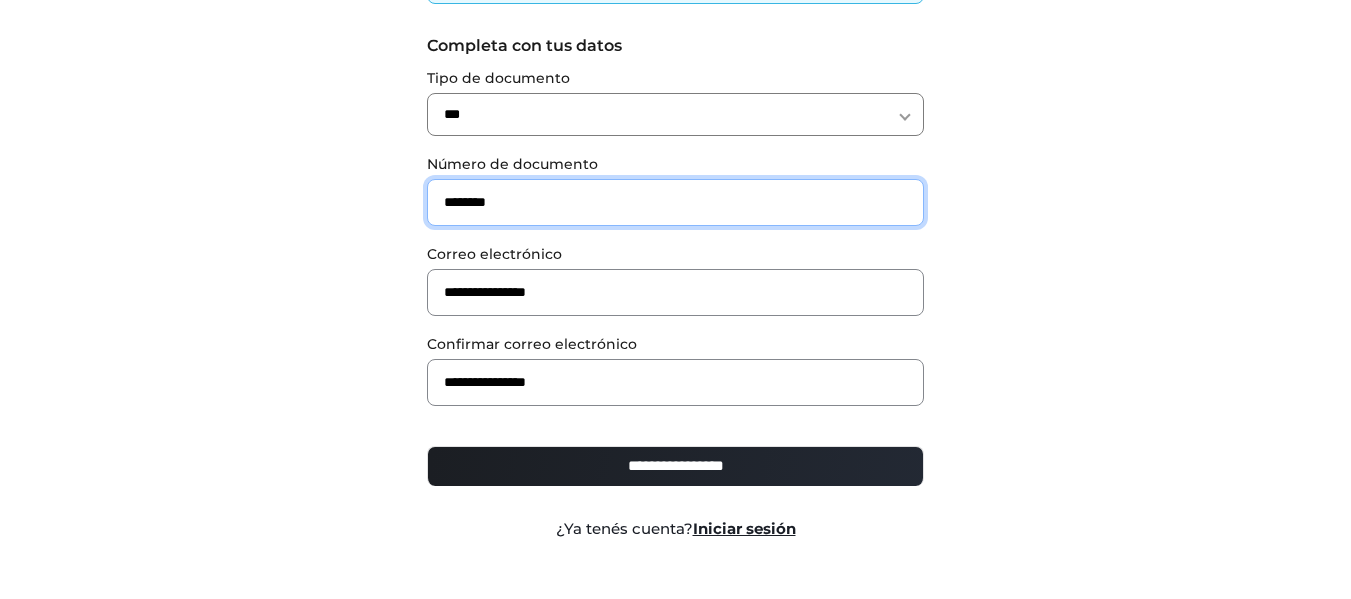 scroll, scrollTop: 219, scrollLeft: 0, axis: vertical 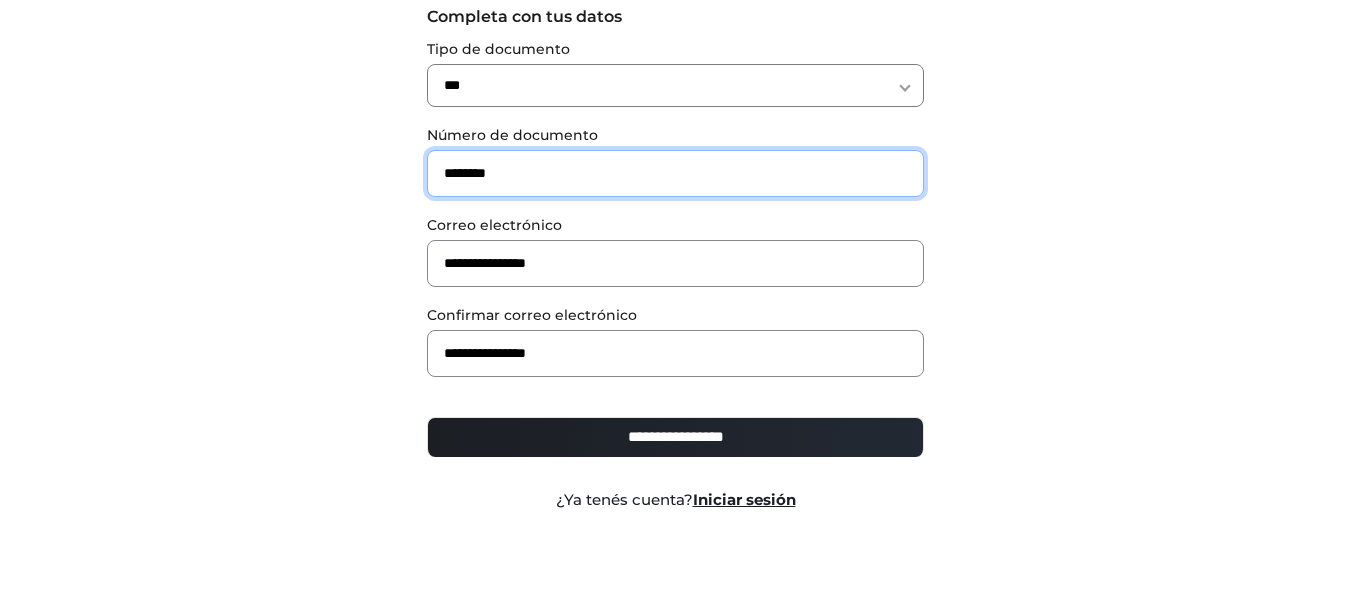 type on "********" 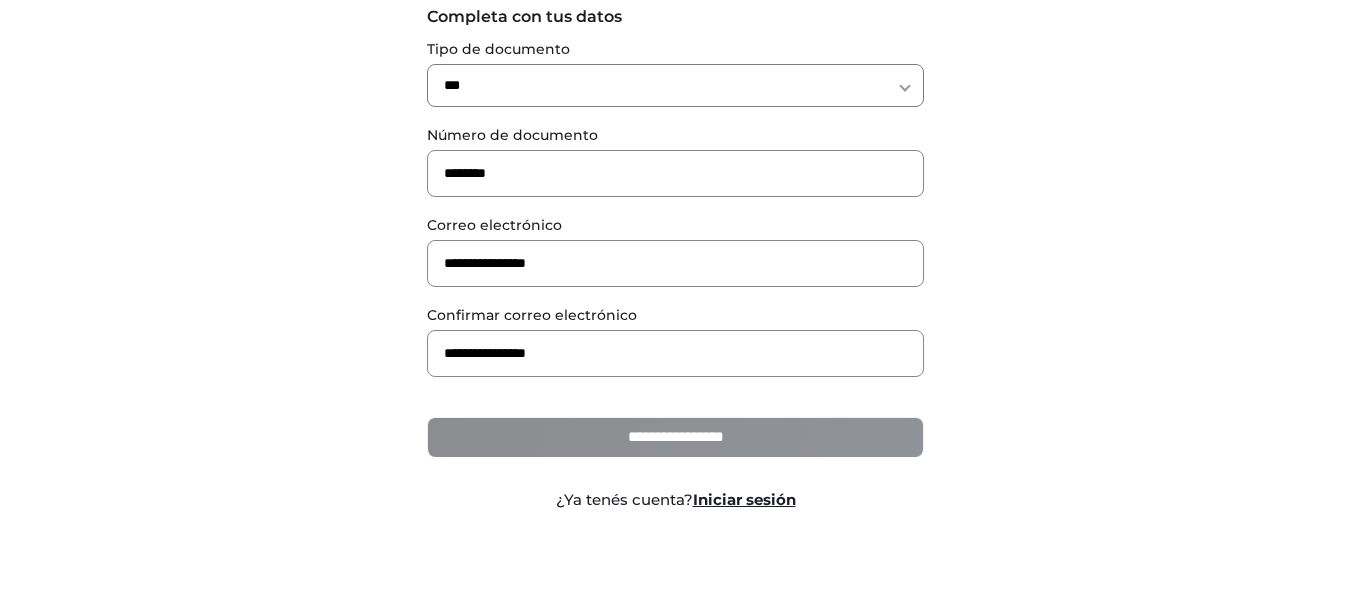 click on "**********" at bounding box center [675, 437] 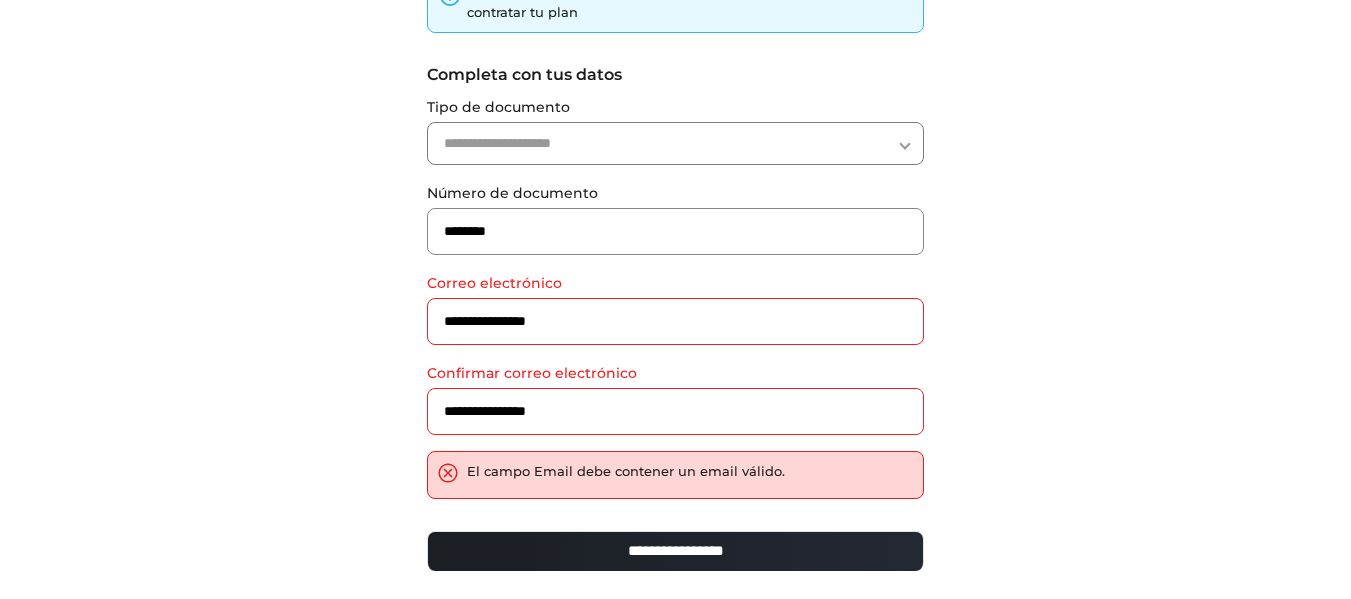 scroll, scrollTop: 200, scrollLeft: 0, axis: vertical 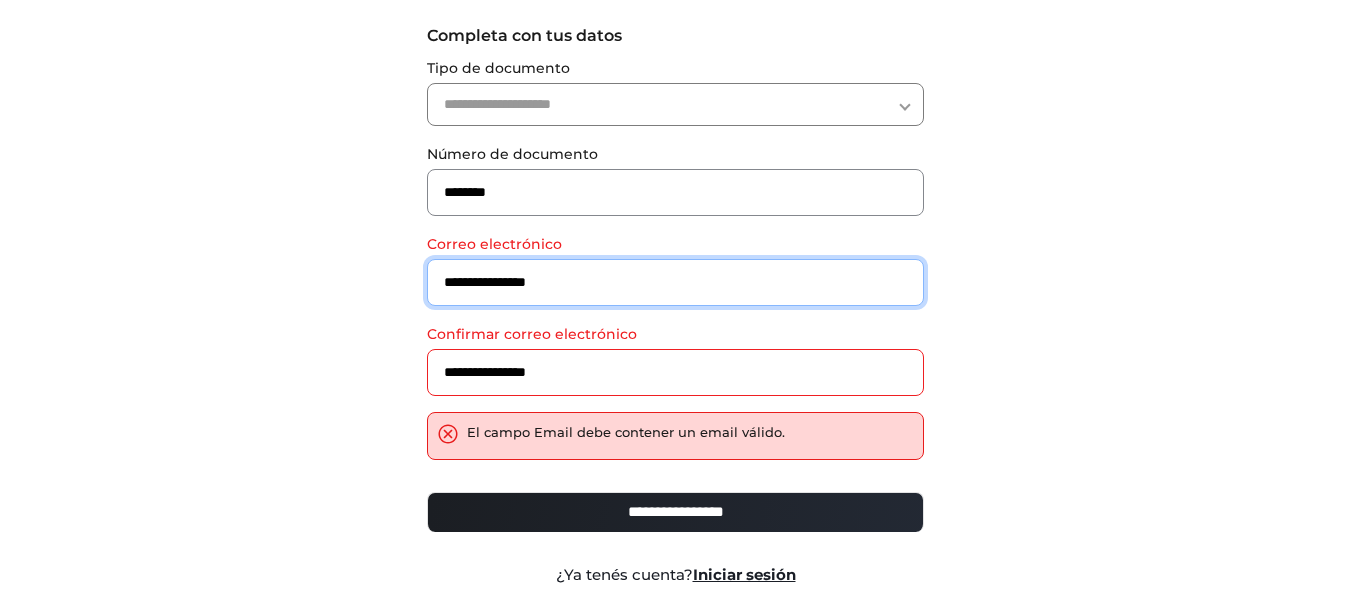 click on "**********" at bounding box center (675, 282) 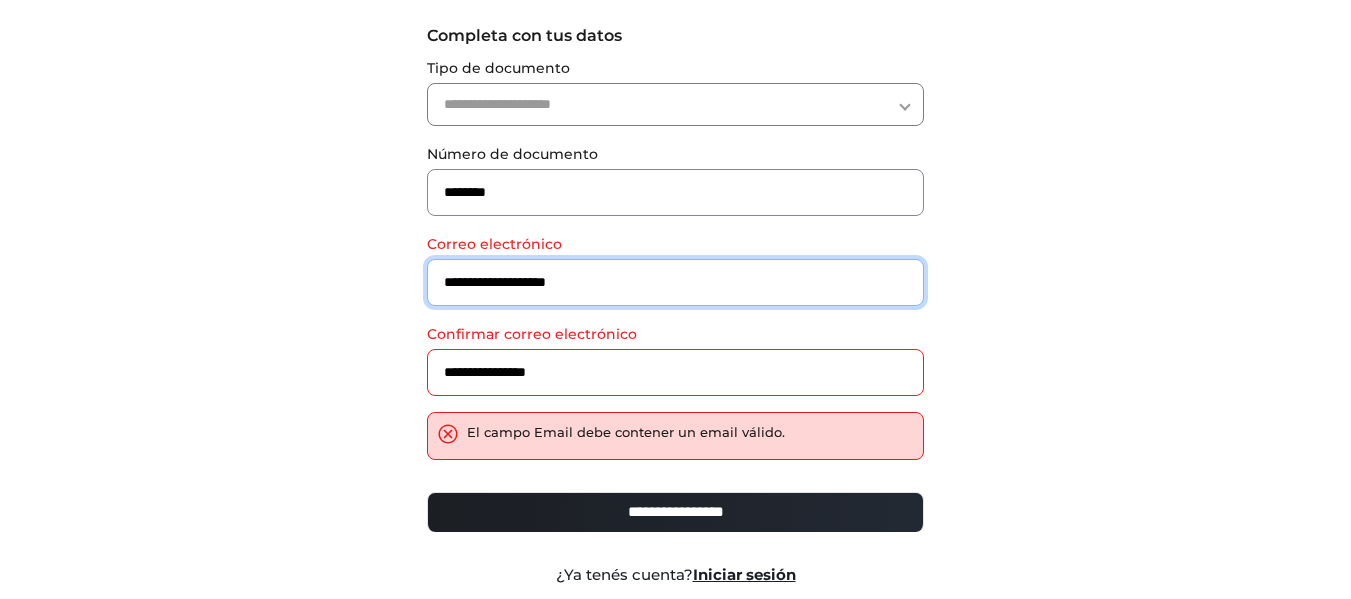 type on "**********" 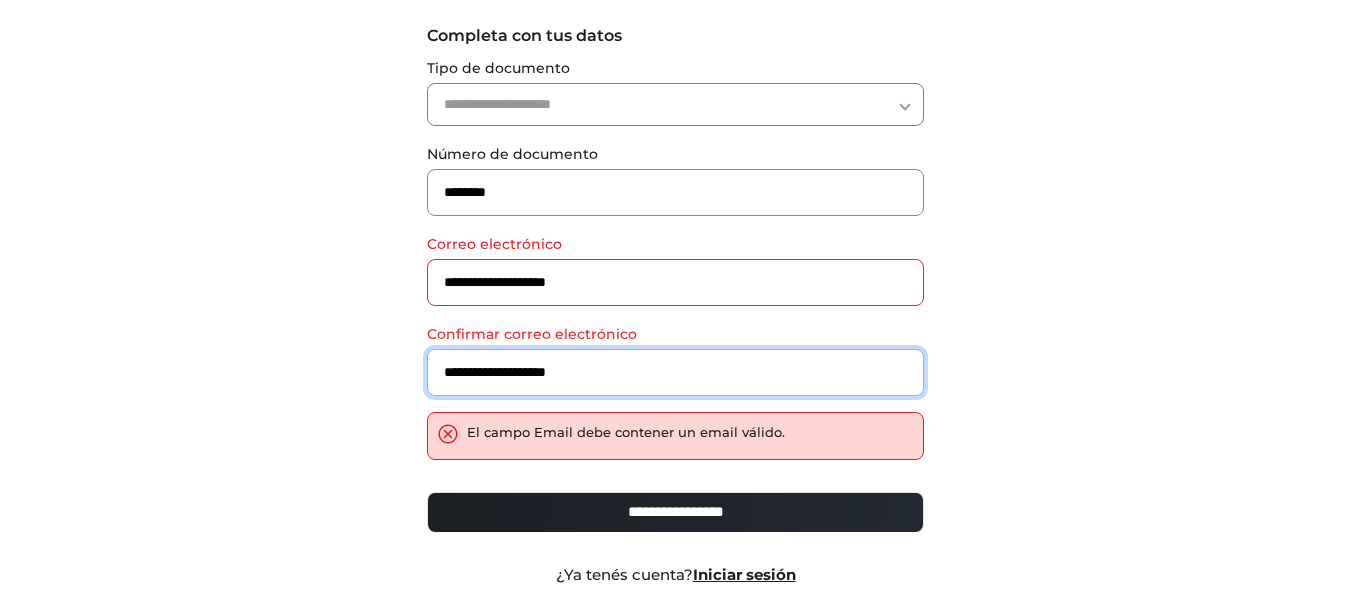 type on "**********" 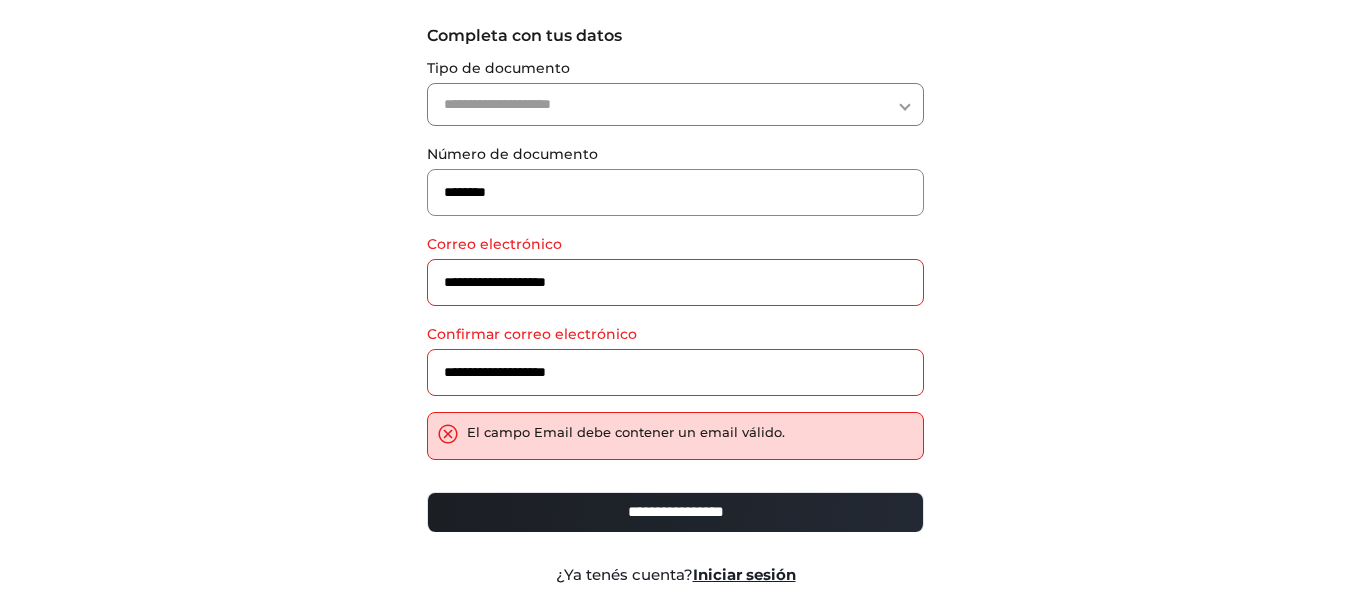click on "**********" at bounding box center (675, 512) 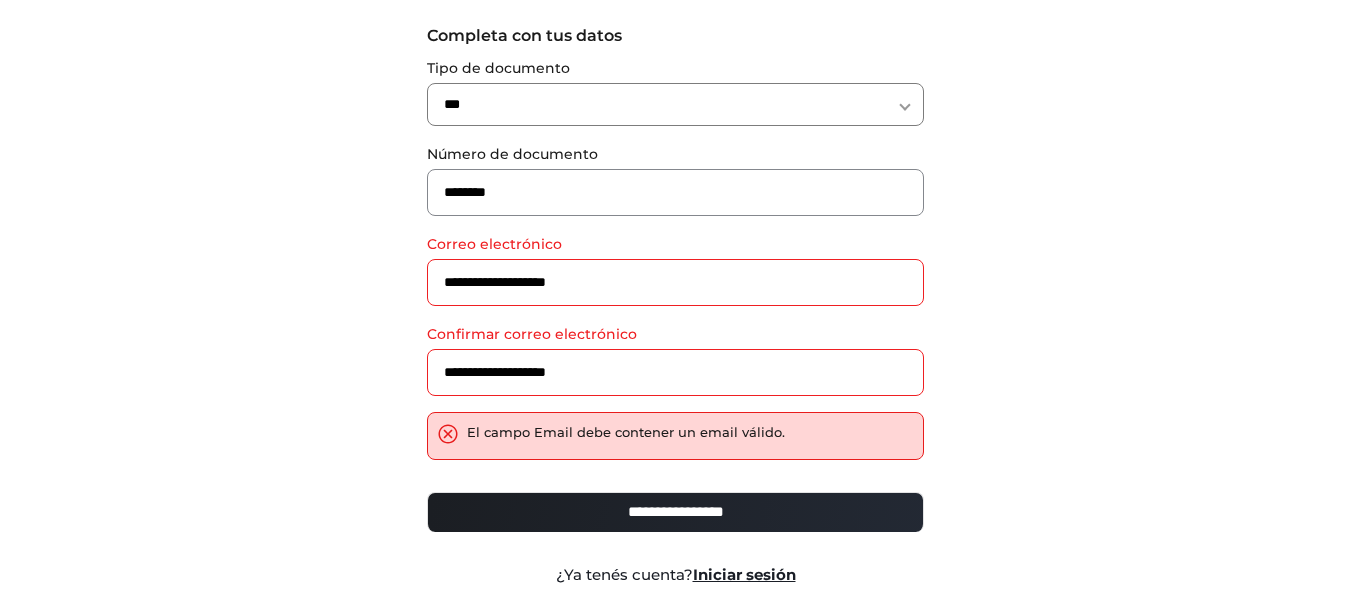 click on "**********" at bounding box center (675, 104) 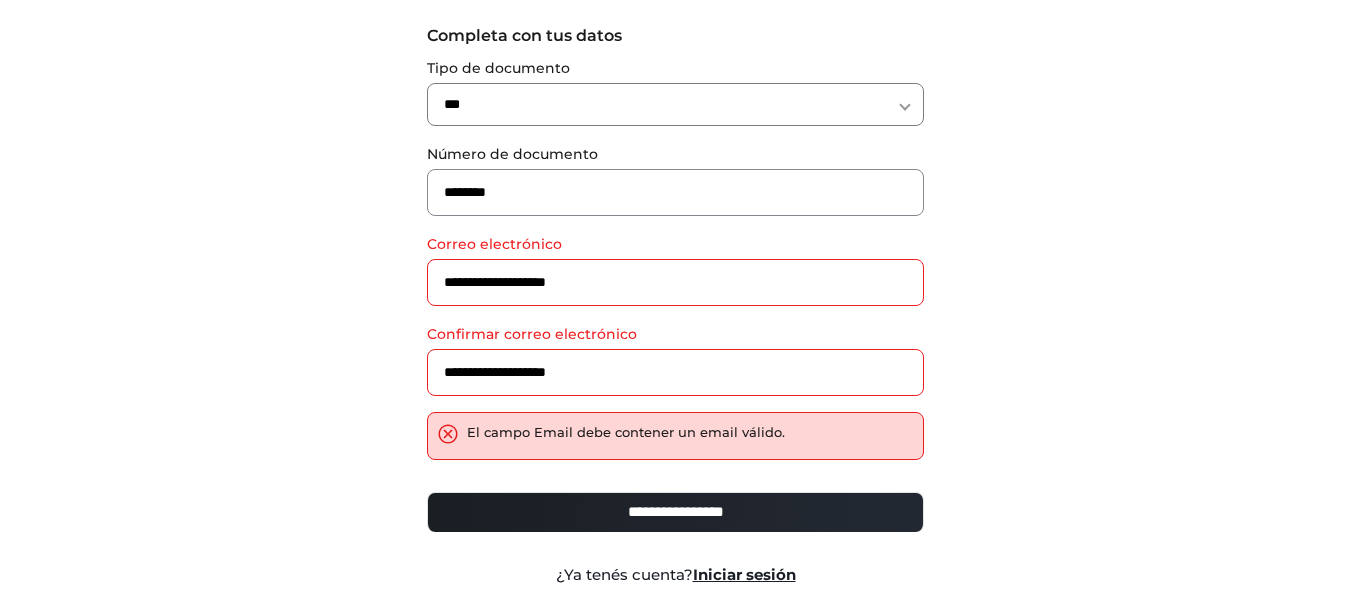 click on "**********" at bounding box center [676, 259] 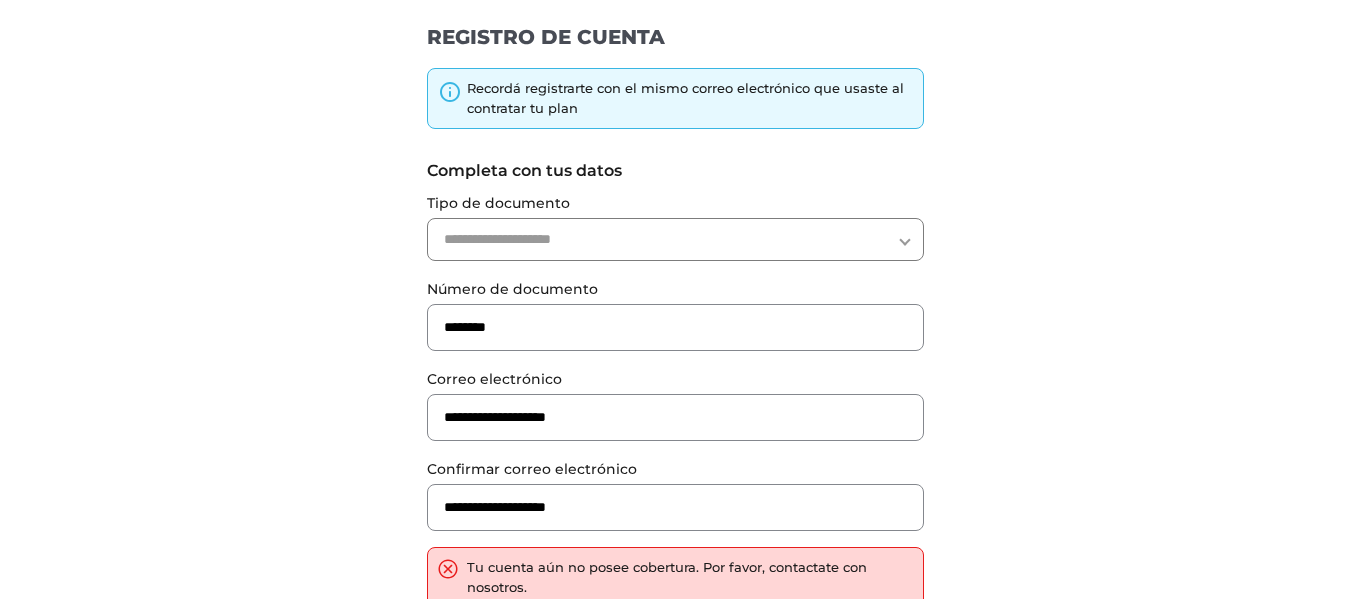 scroll, scrollTop: 200, scrollLeft: 0, axis: vertical 